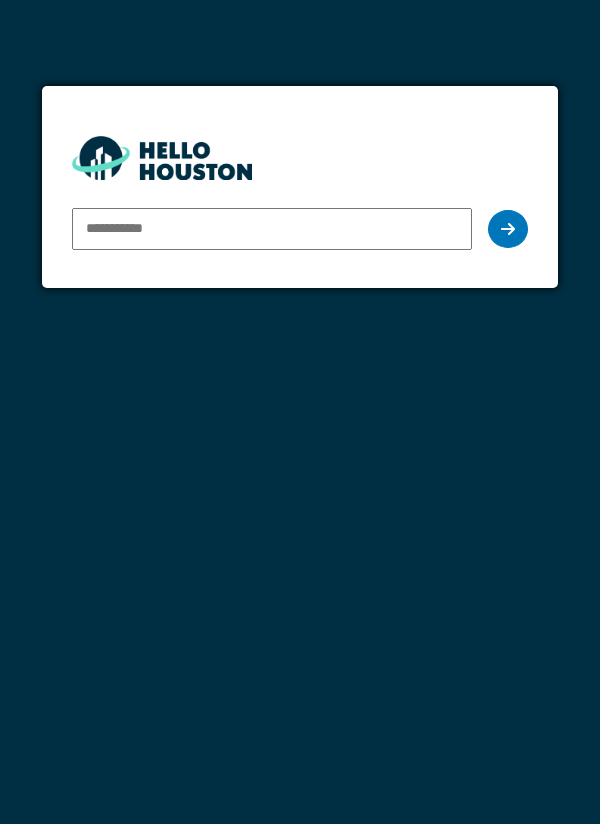scroll, scrollTop: 0, scrollLeft: 0, axis: both 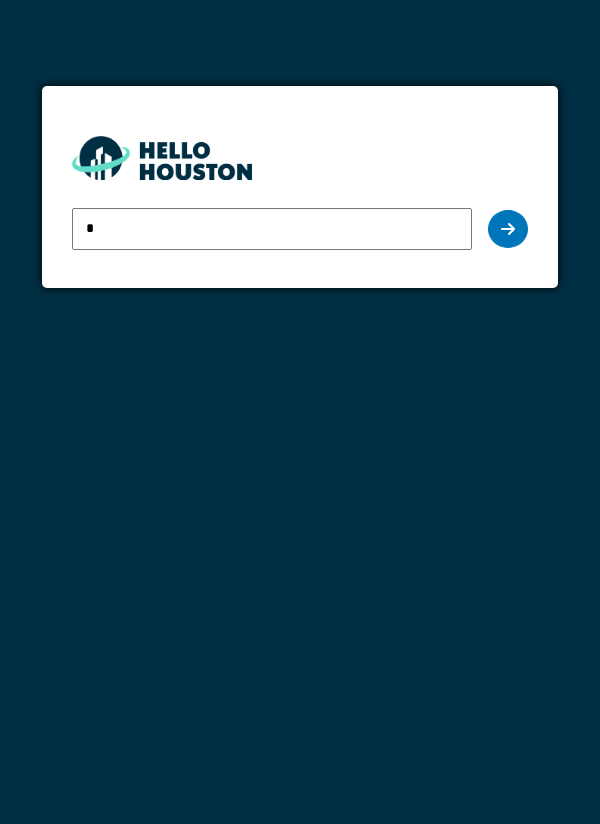 type on "**********" 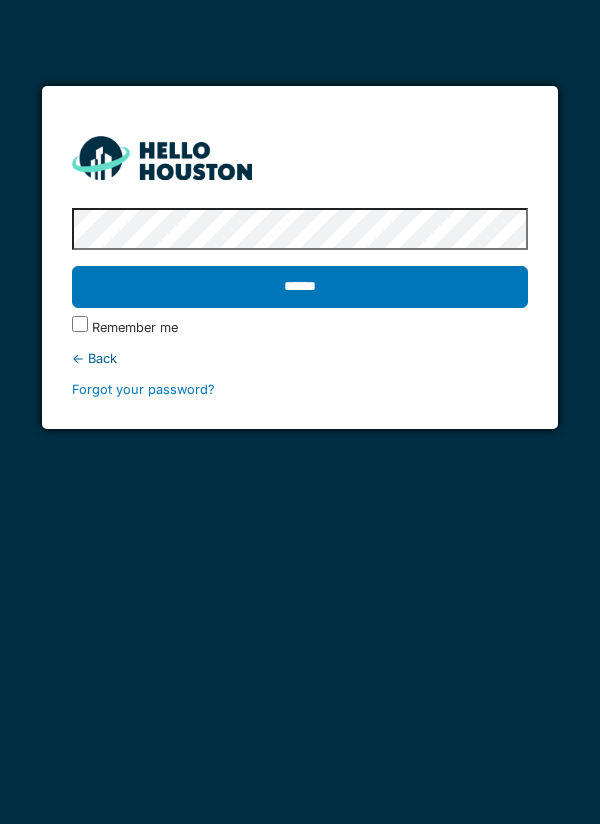 click on "******" at bounding box center (300, 287) 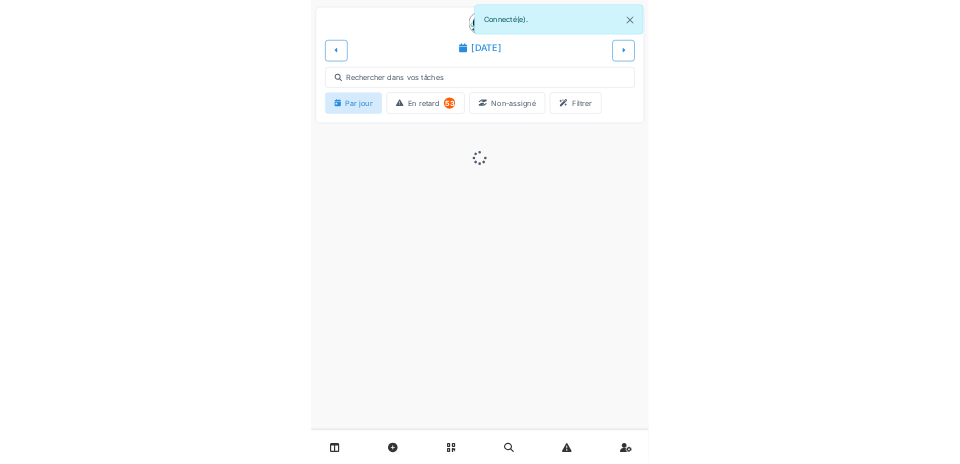 scroll, scrollTop: 0, scrollLeft: 0, axis: both 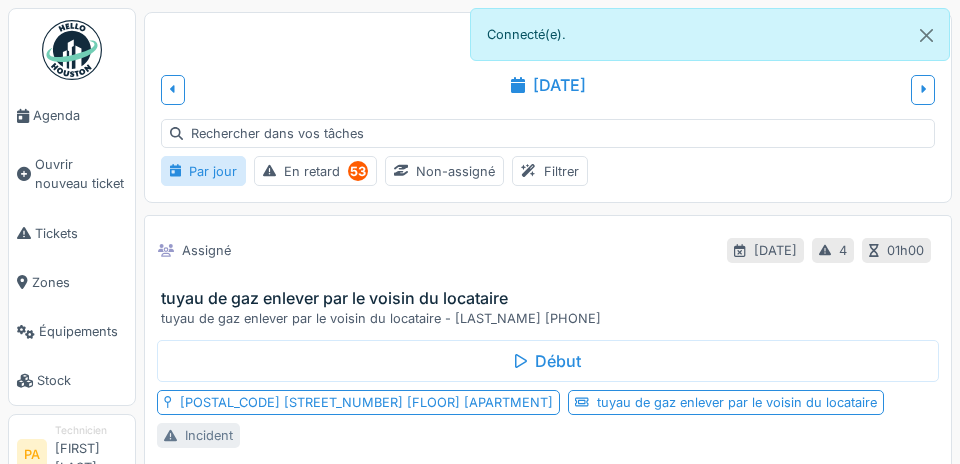 click on "Agenda" at bounding box center (80, 115) 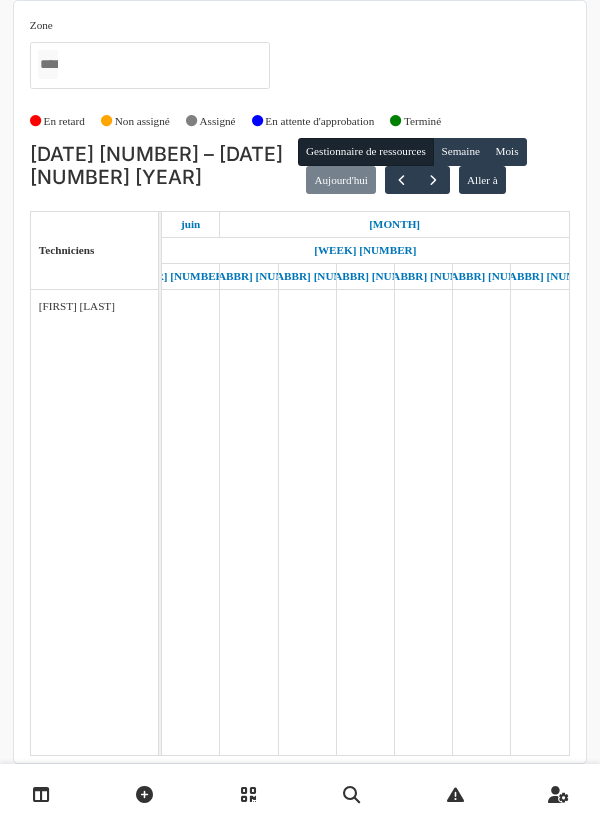 scroll, scrollTop: 0, scrollLeft: 0, axis: both 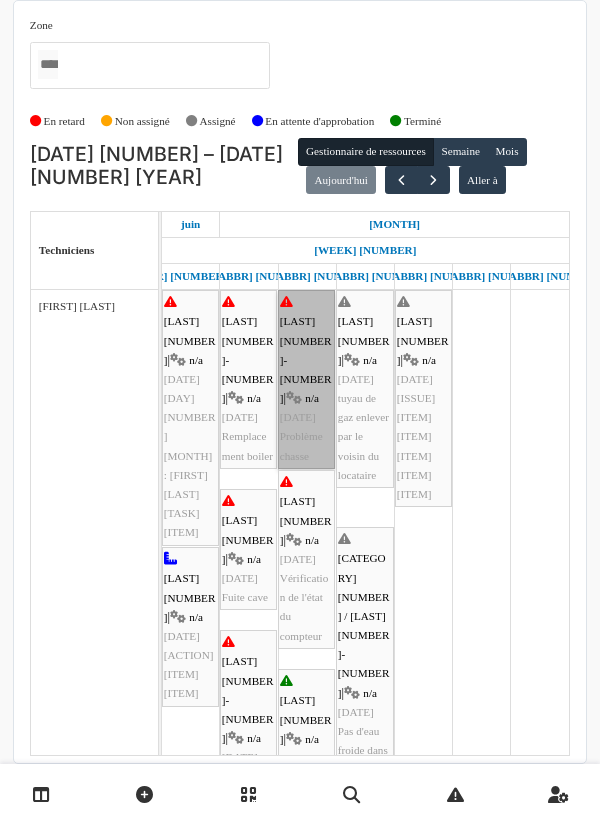 click on "[LAST] [NUMBER]-[NUMBER]
|     n/a
[DATE]
[ISSUE]" at bounding box center (190, 417) 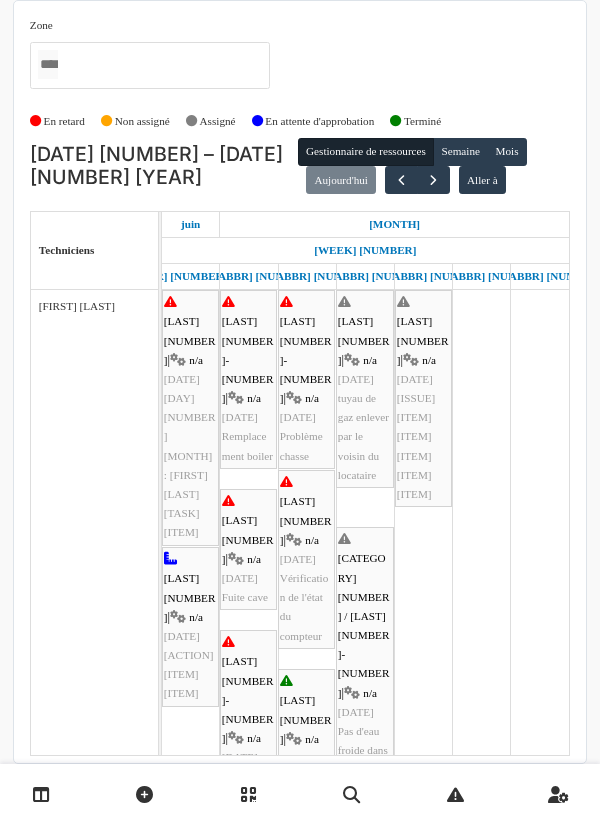 scroll, scrollTop: 51, scrollLeft: 0, axis: vertical 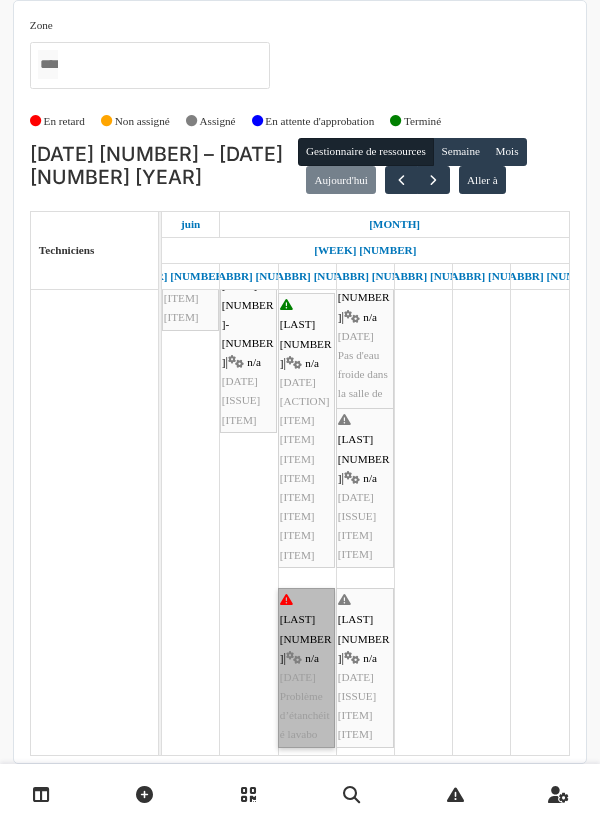 click on "[LAST] [NUMBER]
|     n/a
[DATE]
[ISSUE]" at bounding box center [190, 41] 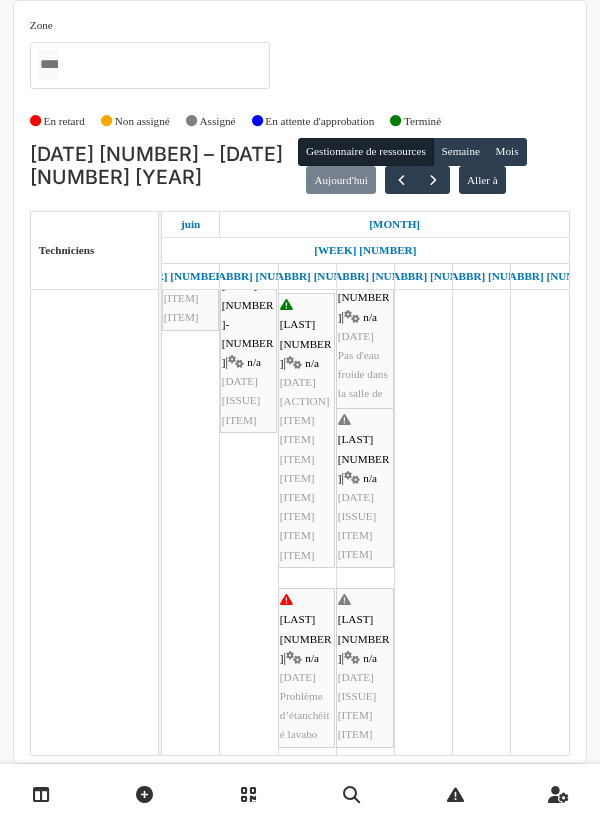 scroll, scrollTop: 418, scrollLeft: 0, axis: vertical 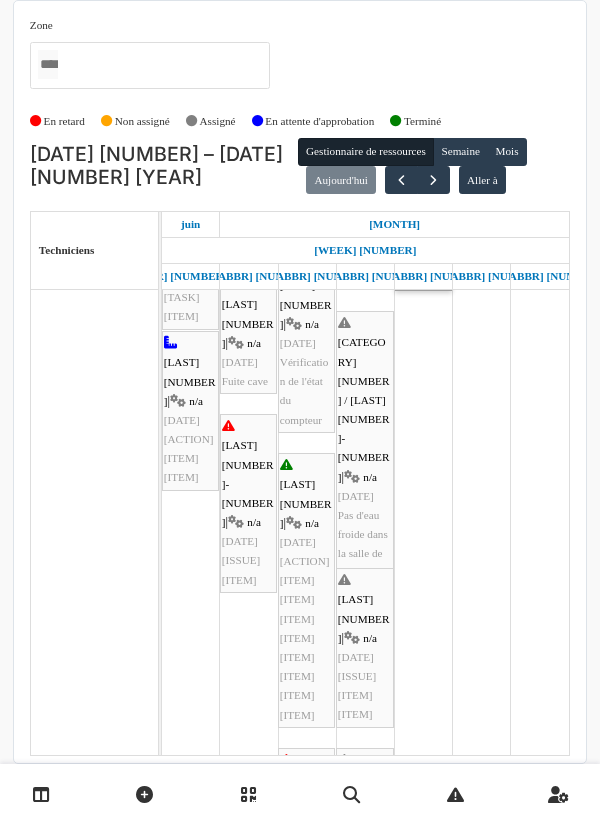 click on "[LAST] [NUMBER]
|     n/a
[DATE]
[ISSUE]" at bounding box center [365, 173] 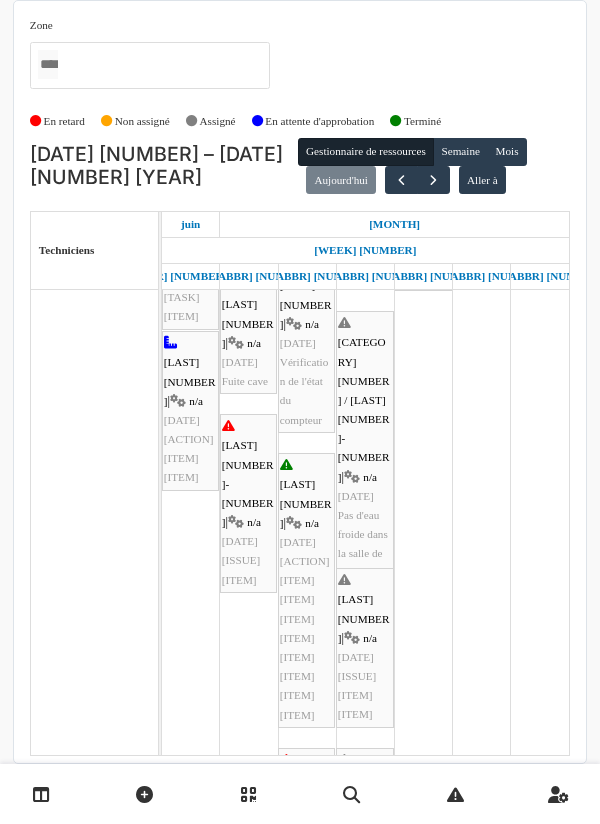 scroll, scrollTop: 240, scrollLeft: 0, axis: vertical 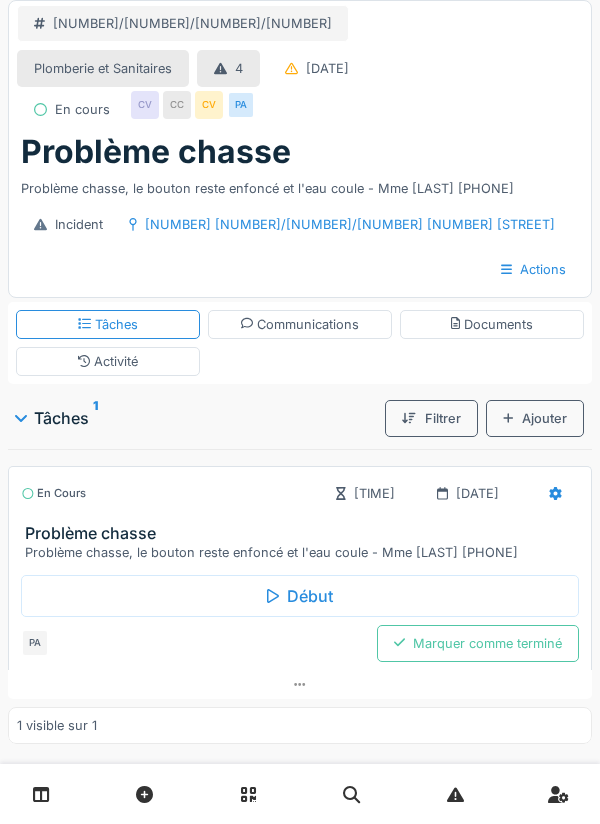 click on "Communications" at bounding box center [300, 324] 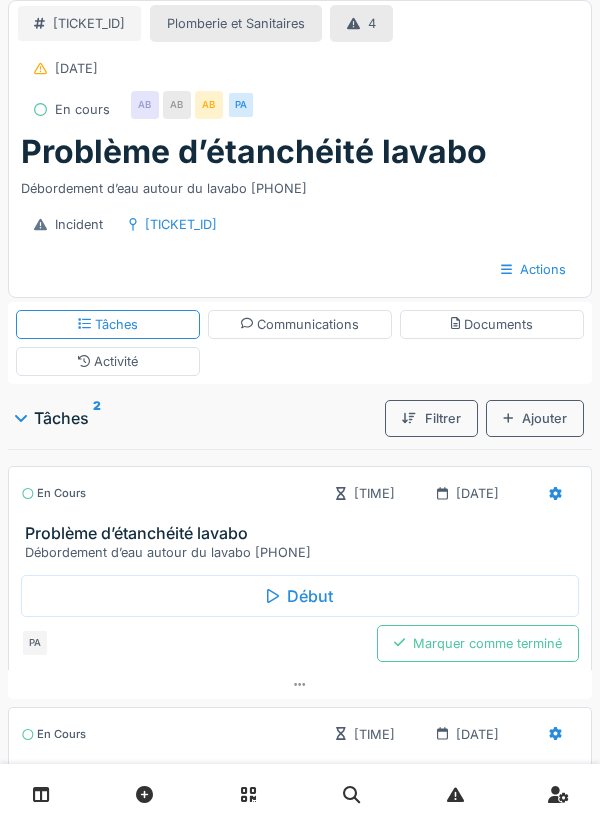 scroll, scrollTop: 0, scrollLeft: 0, axis: both 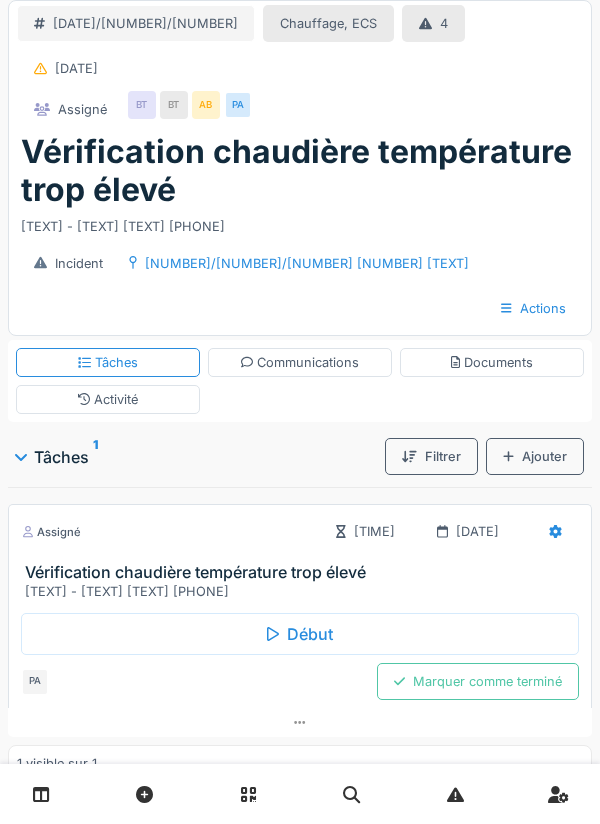 click on "[DATE]/[NUMBER]/[NUMBER] [TEXT], [TEXT] [NUMBER] [DATE] [TEXT] [TEXT] [TEXT] [TEXT]" at bounding box center (300, 67) 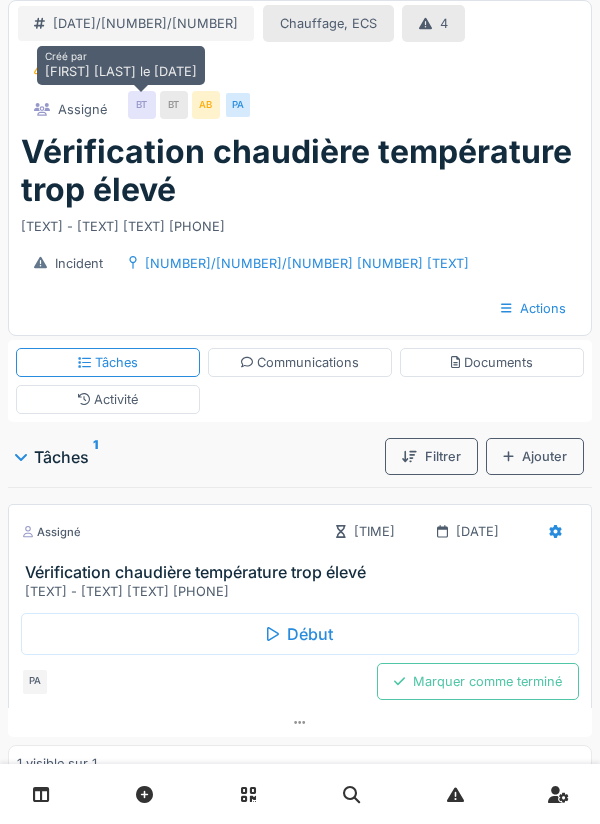 click on "Communications" at bounding box center [300, 362] 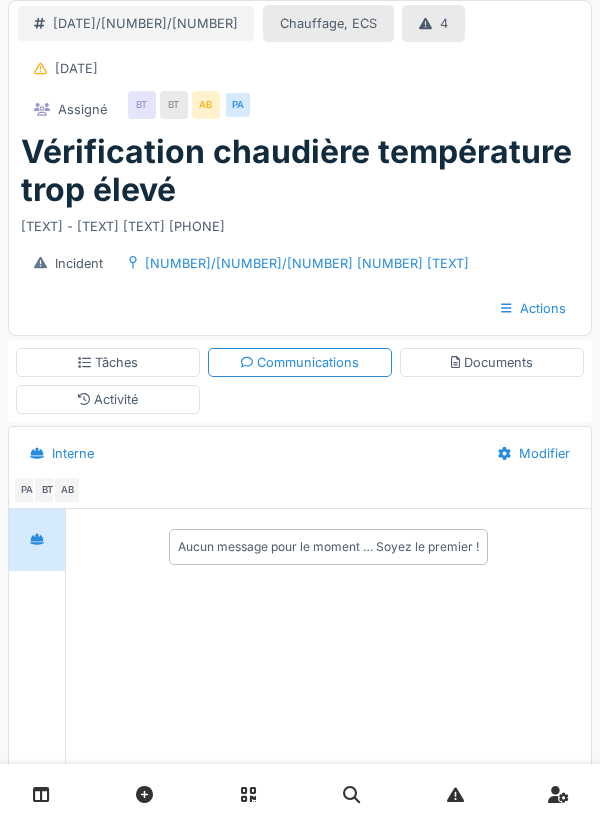 click on "Tâches" at bounding box center (108, 362) 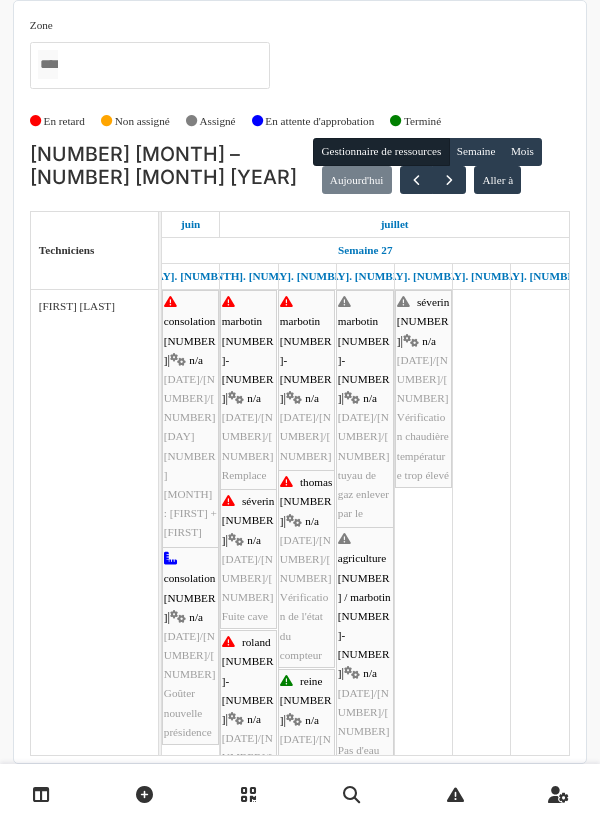 scroll, scrollTop: 0, scrollLeft: 0, axis: both 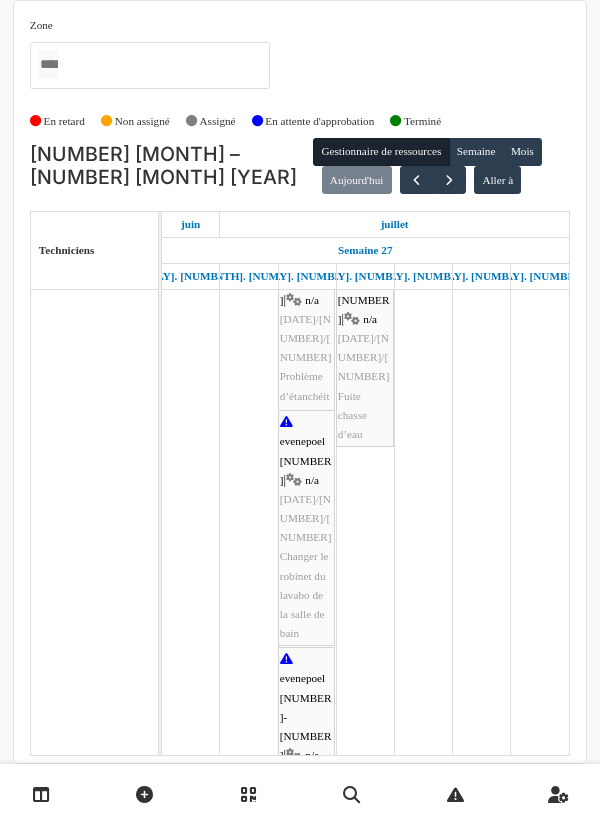 click on "Zone
agri/185/005 2ème gauche agriculture 169 / haecht 662-664 agriculture 171-175 agriculture 177 / marbotin 58-60 agriculture 182 / marbotin 18-26 agriculture 185 / marbotin 57-63 anethan 6 apollo 1 apollo 2 azalées 49-50 bourg 5-21 brabant 128 brand 18 chardons 3 chomé 41 cologne 1 consolation 70 constitution 23 coopman 2 corbeau 2 / helmet 304 corbeau 116-118 corbeau 120 corbeau 122-124 coteaux 317 courtens 68 courtens 118 courtens 124 courtens 142 COUT/068/004 3ème de craene 2 de craene 22 de craene 35 de craene 36-38 / hoste 8 de craene 37 de craene 39-41 / guffens 37-39 de craene 42-46 / foucart 16 de craene 48-50 / foucart 4-6 desmet 1 destrée 63 destrée 65 eenens 41 eenens 65 evenepoel 90-92 evenepoel 94-96 evenepoel 98 evenepoel 100 foch 13 foch 59 foucart 2 foucart 8-14 foucart 18 / hoste 12-14 foucart 20 foucart 20a foucart 21 foucart 22 foucart 23-25 foucart 24 foucart 26 foucart 27-35 foucart 37 foyer schaerbeekois 2-4 france 4 / rodenbach 43-45 gallait 35 gallait 176" at bounding box center (300, 61) 